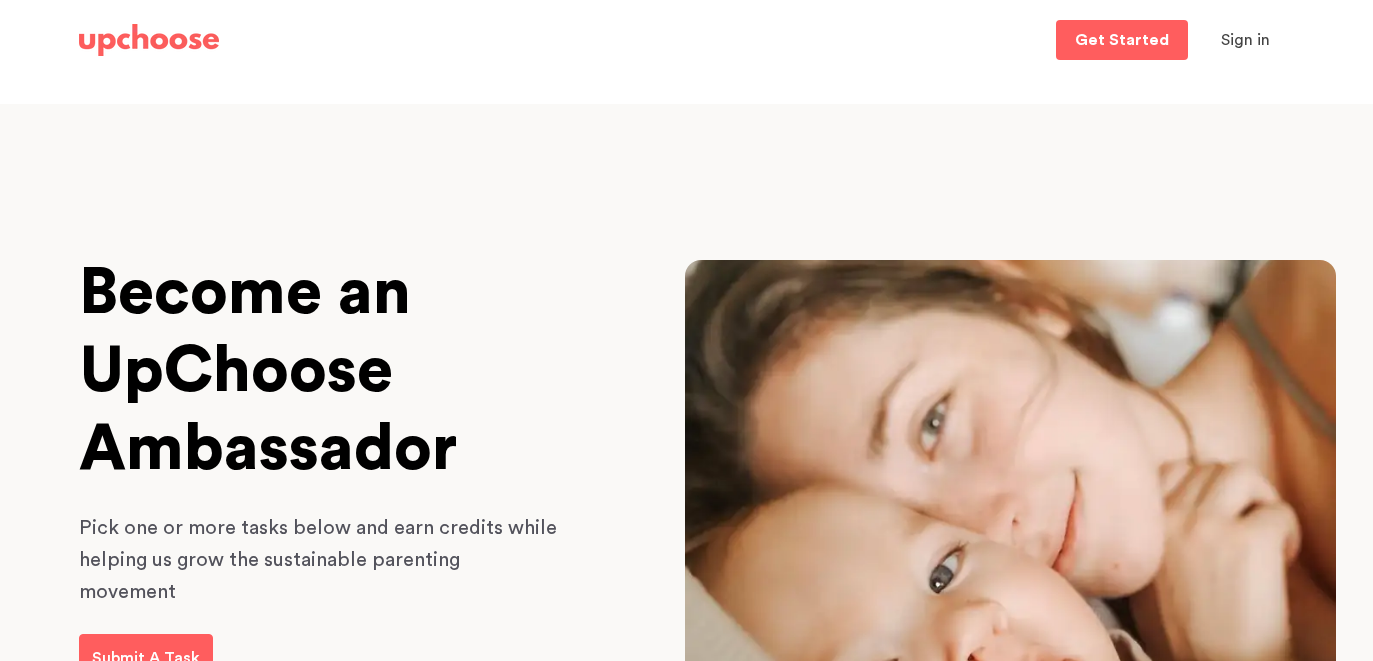 scroll, scrollTop: 0, scrollLeft: 0, axis: both 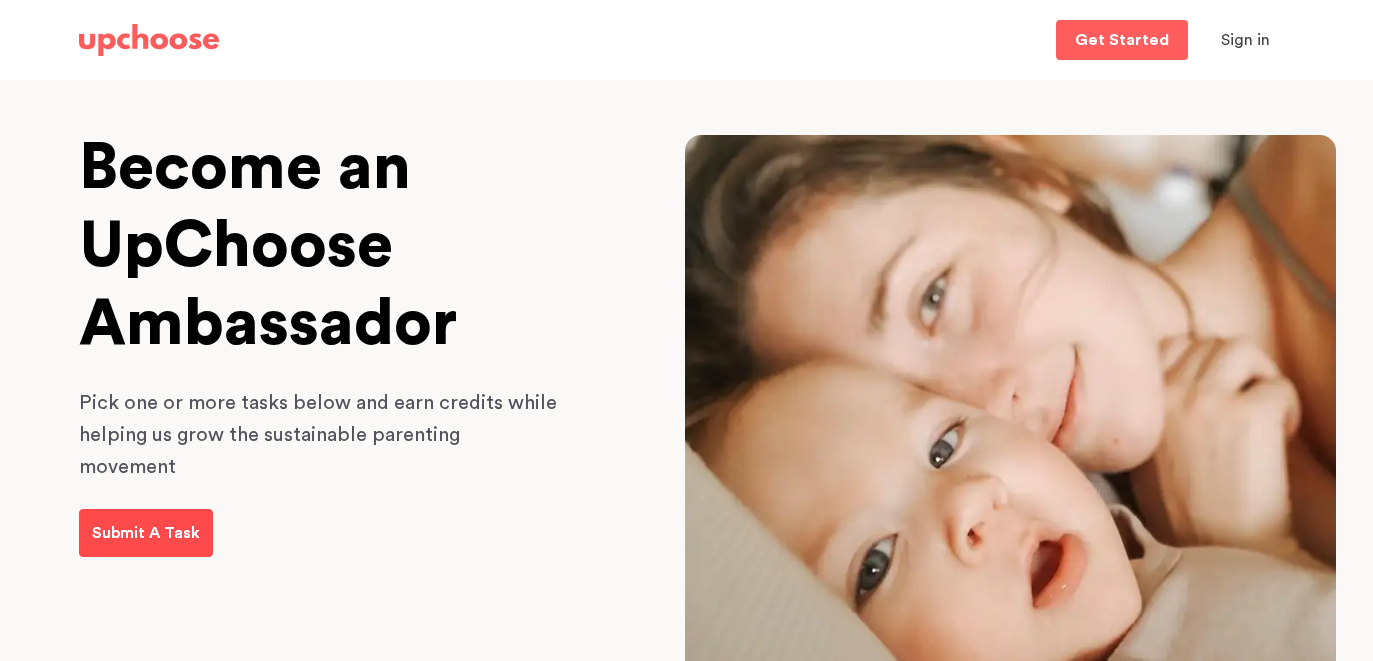 click on "Submit A Task" at bounding box center (146, 533) 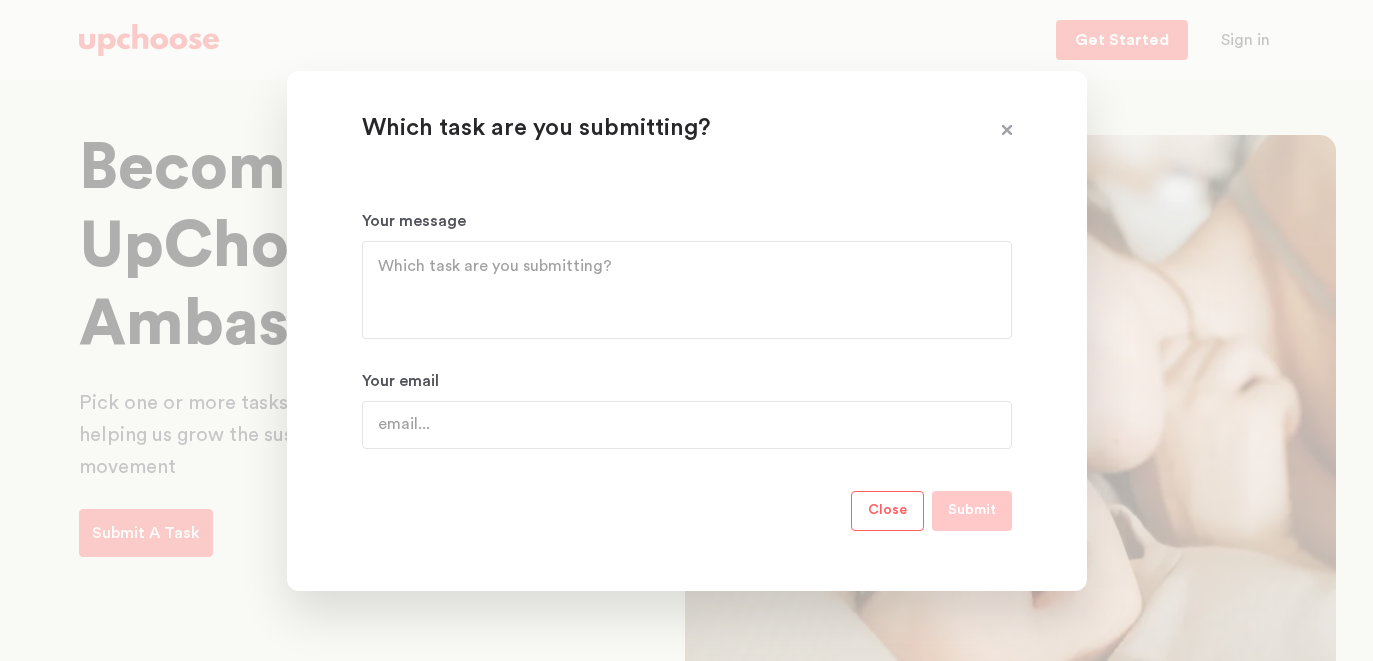 click at bounding box center (1007, 131) 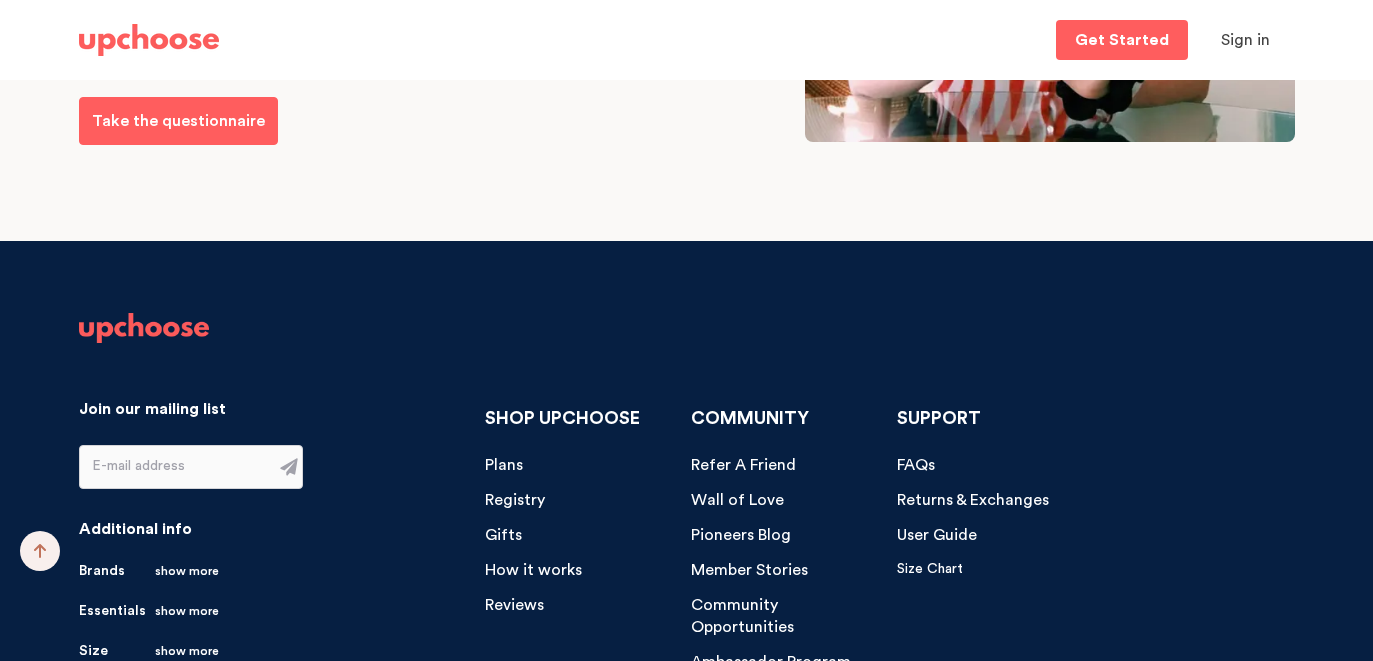 scroll, scrollTop: 4743, scrollLeft: 0, axis: vertical 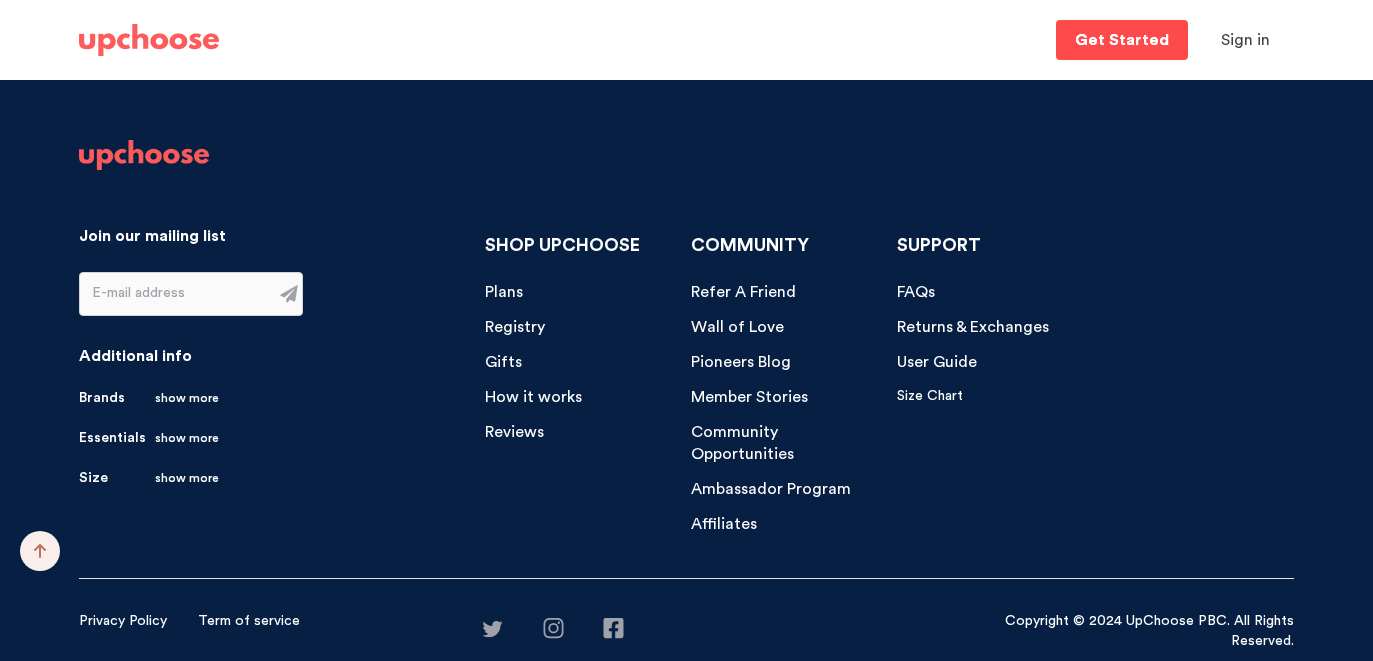 click on "Get Started" at bounding box center (1122, 40) 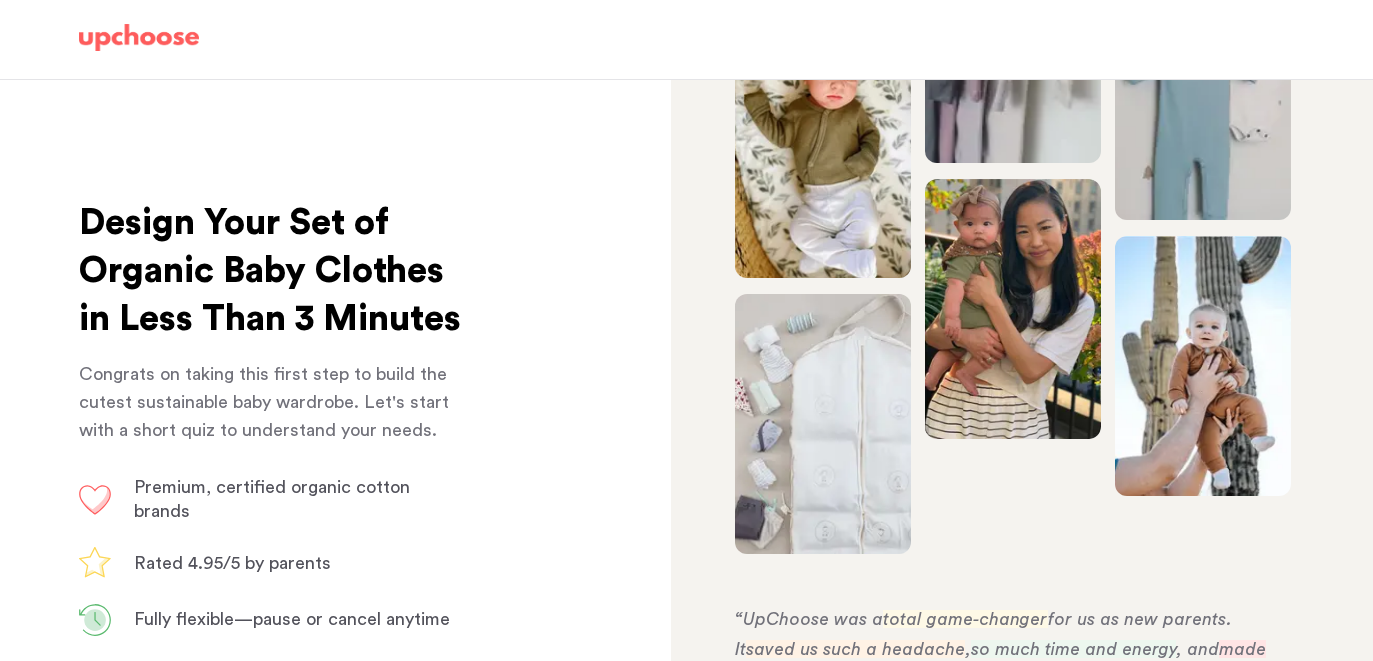 scroll, scrollTop: 0, scrollLeft: 0, axis: both 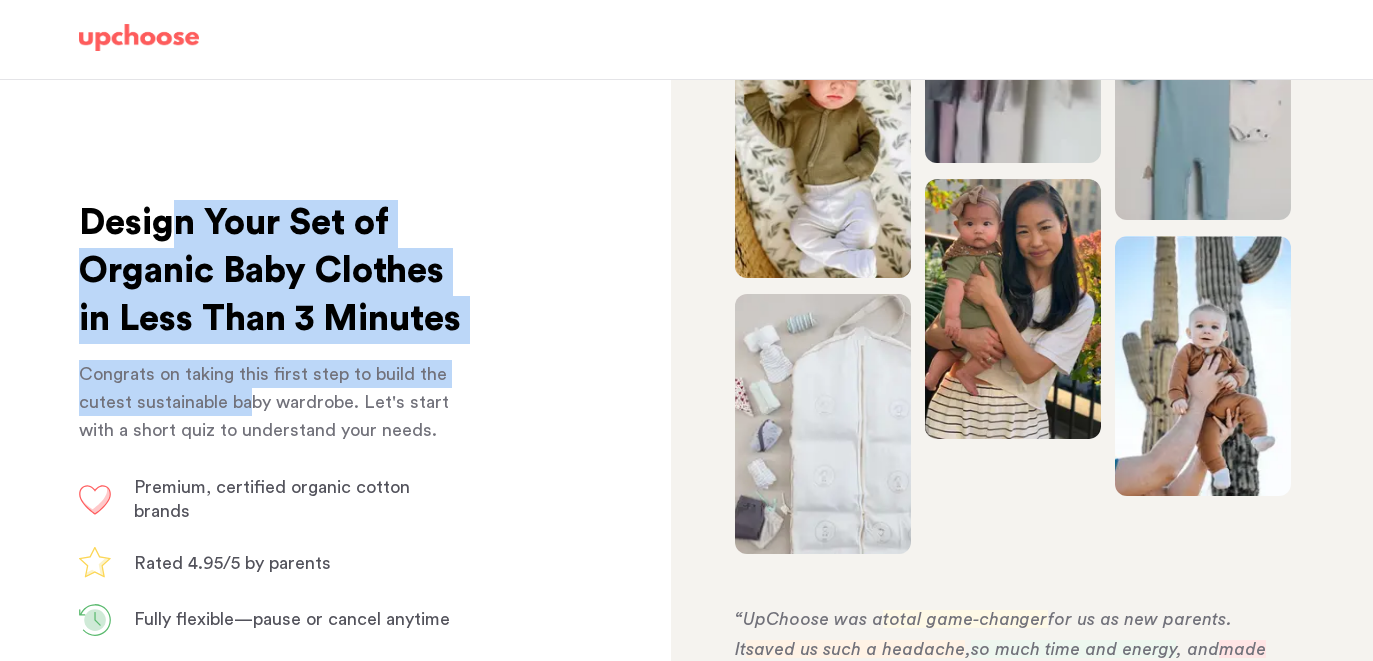 drag, startPoint x: 172, startPoint y: 235, endPoint x: 247, endPoint y: 439, distance: 217.34995 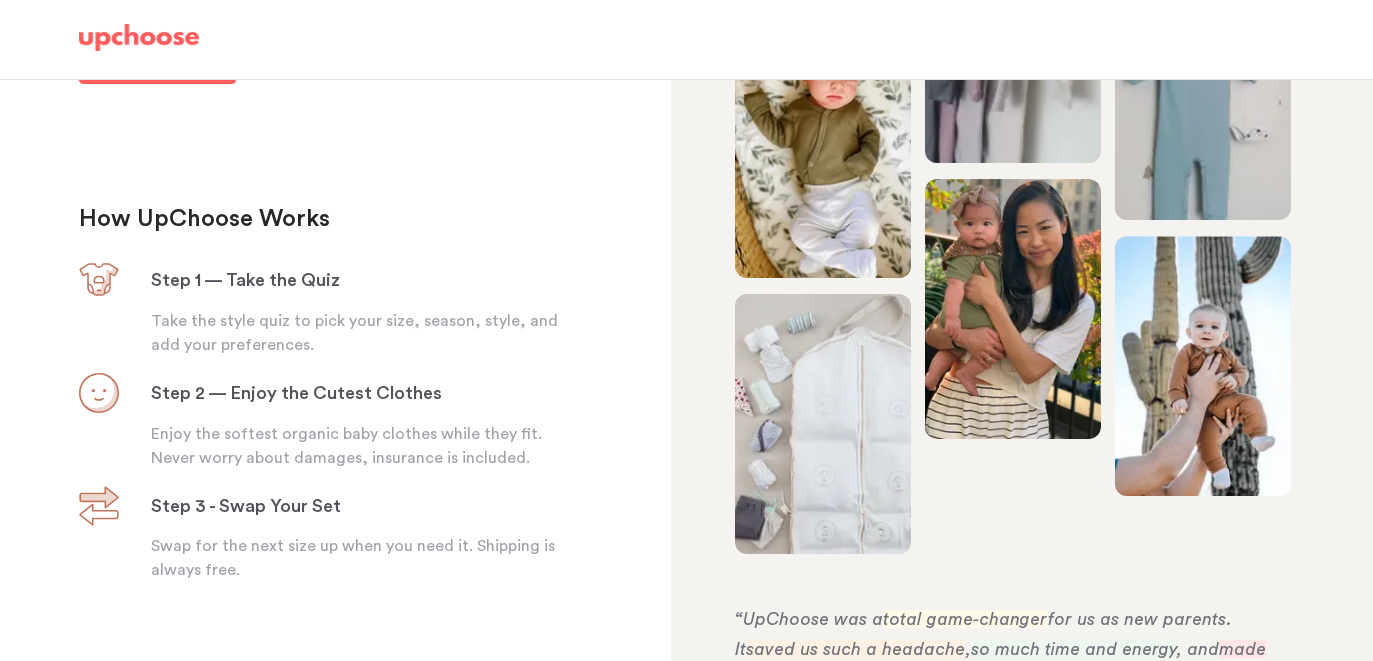 scroll, scrollTop: 721, scrollLeft: 0, axis: vertical 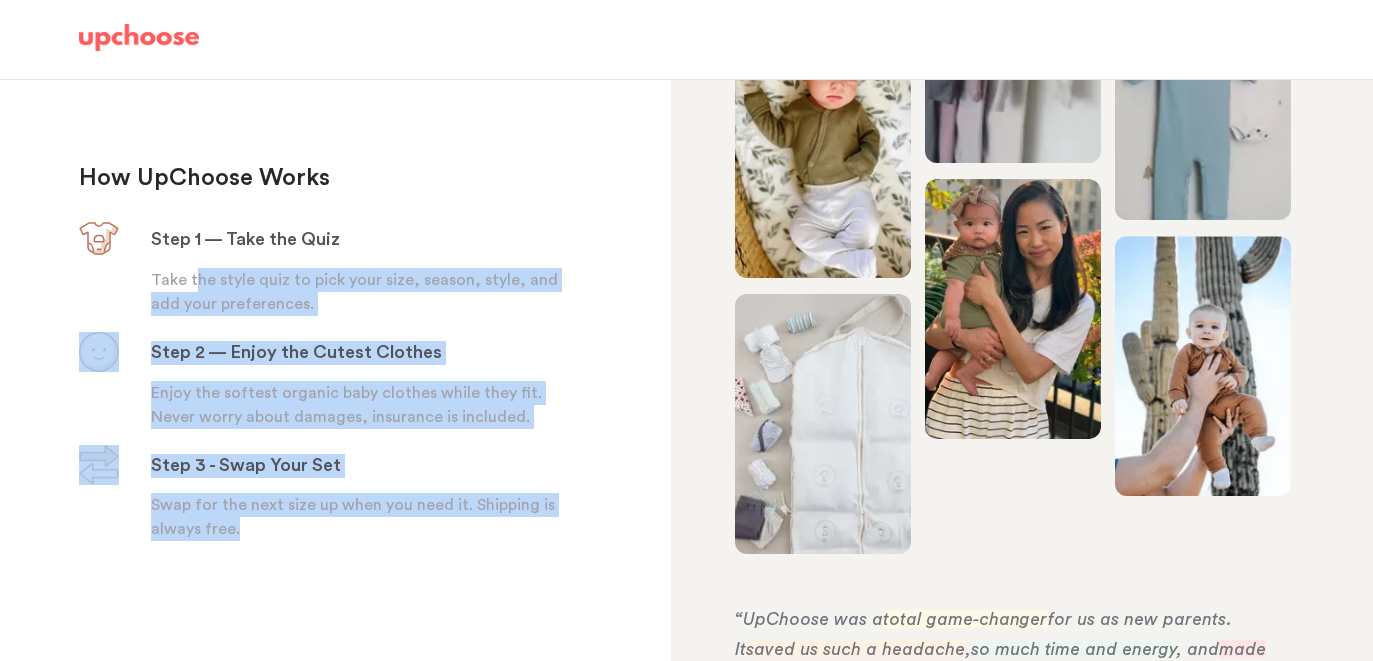 drag, startPoint x: 195, startPoint y: 275, endPoint x: 287, endPoint y: 529, distance: 270.1481 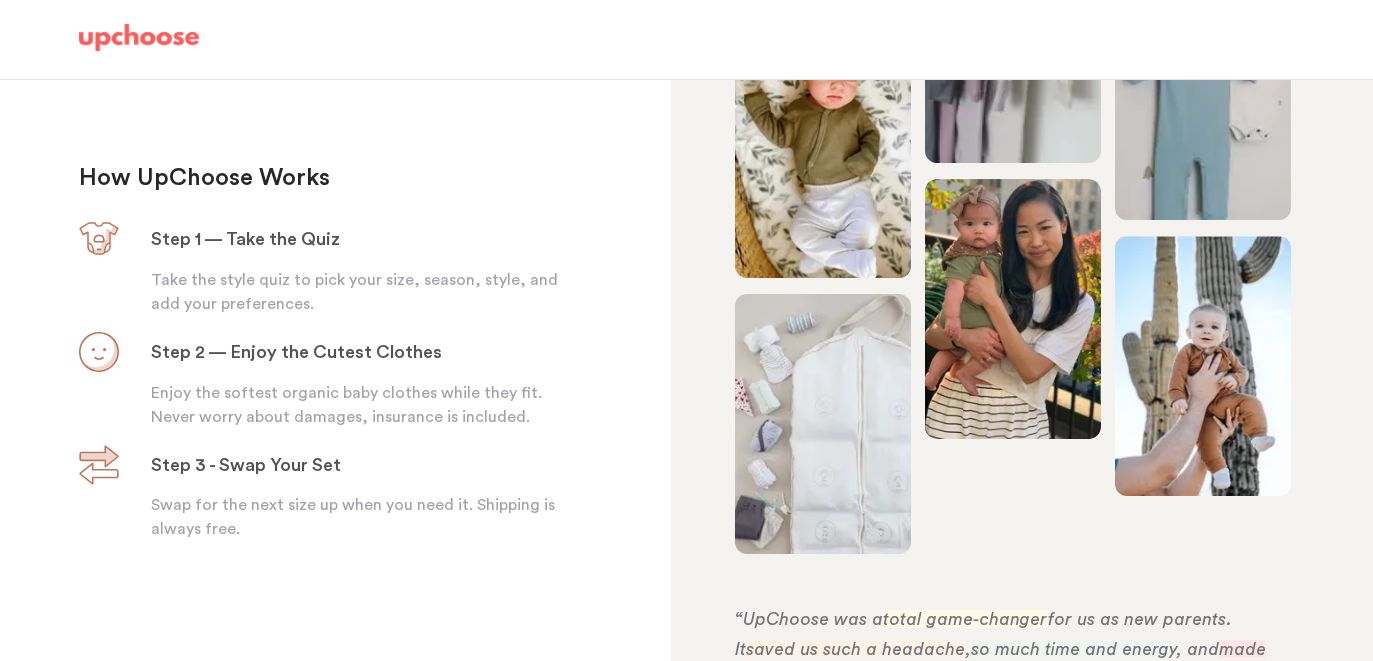 scroll, scrollTop: 0, scrollLeft: 0, axis: both 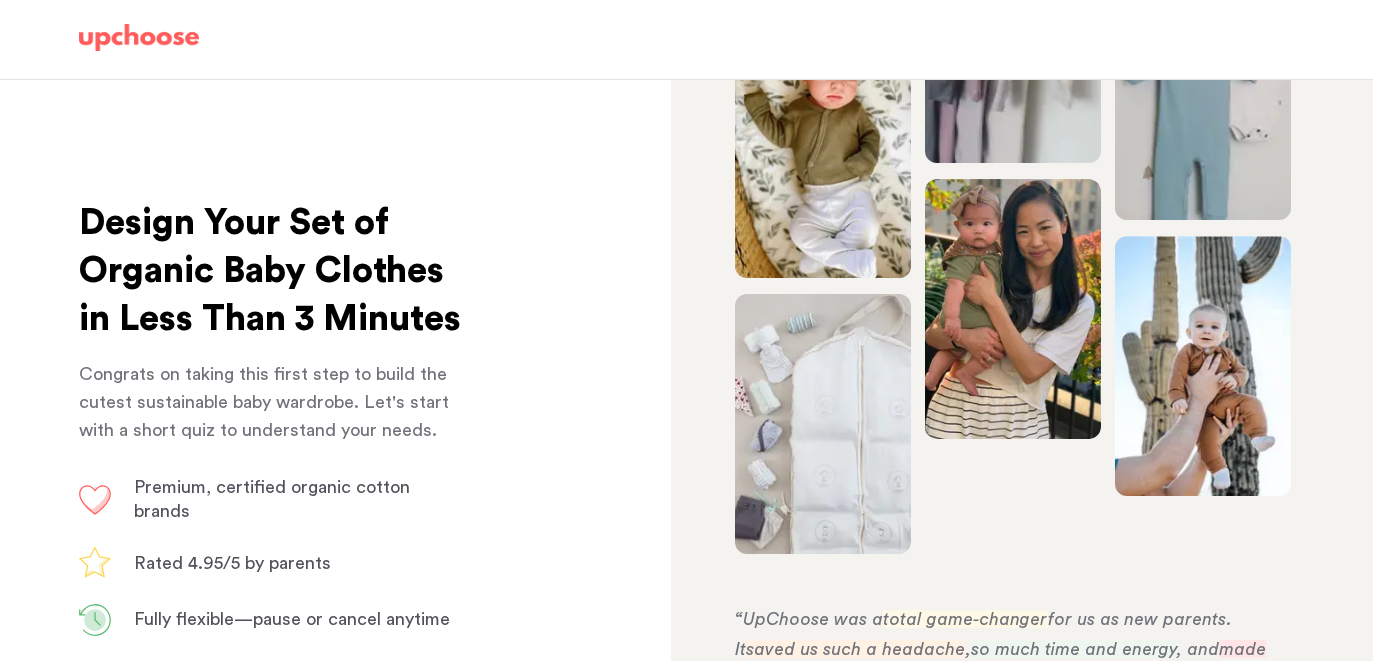 click at bounding box center [139, 38] 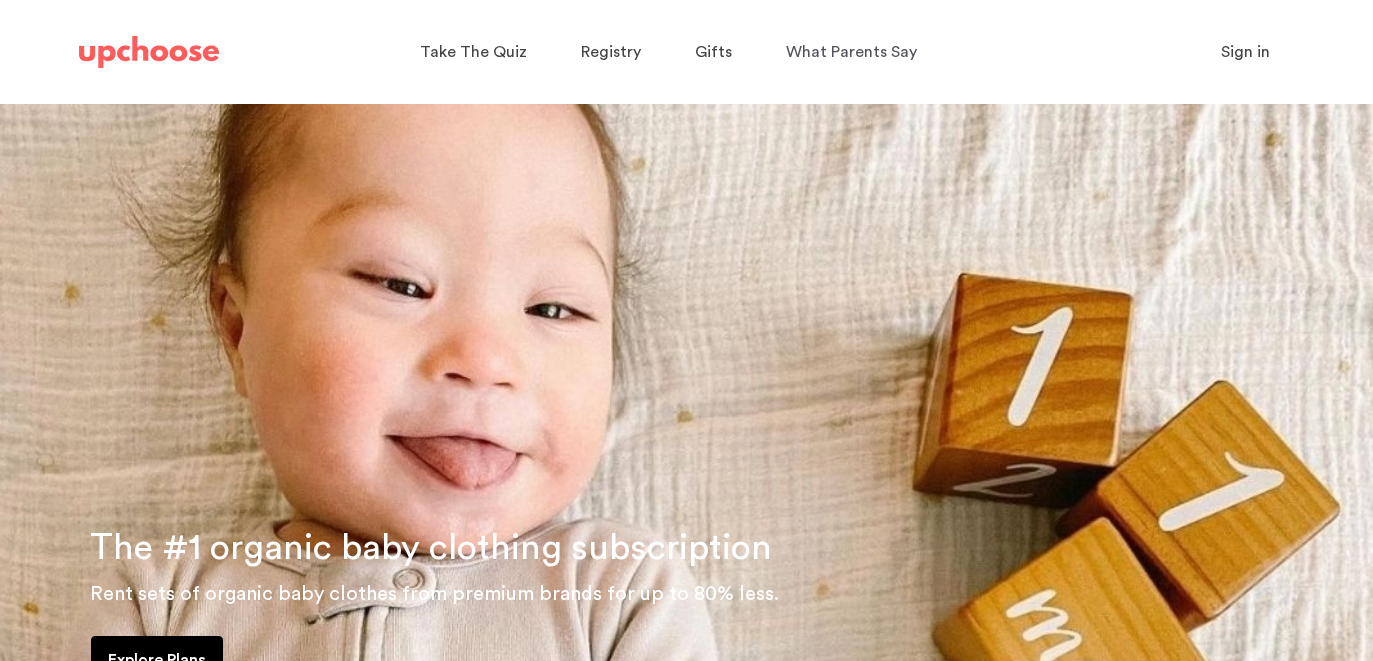 scroll, scrollTop: 0, scrollLeft: 0, axis: both 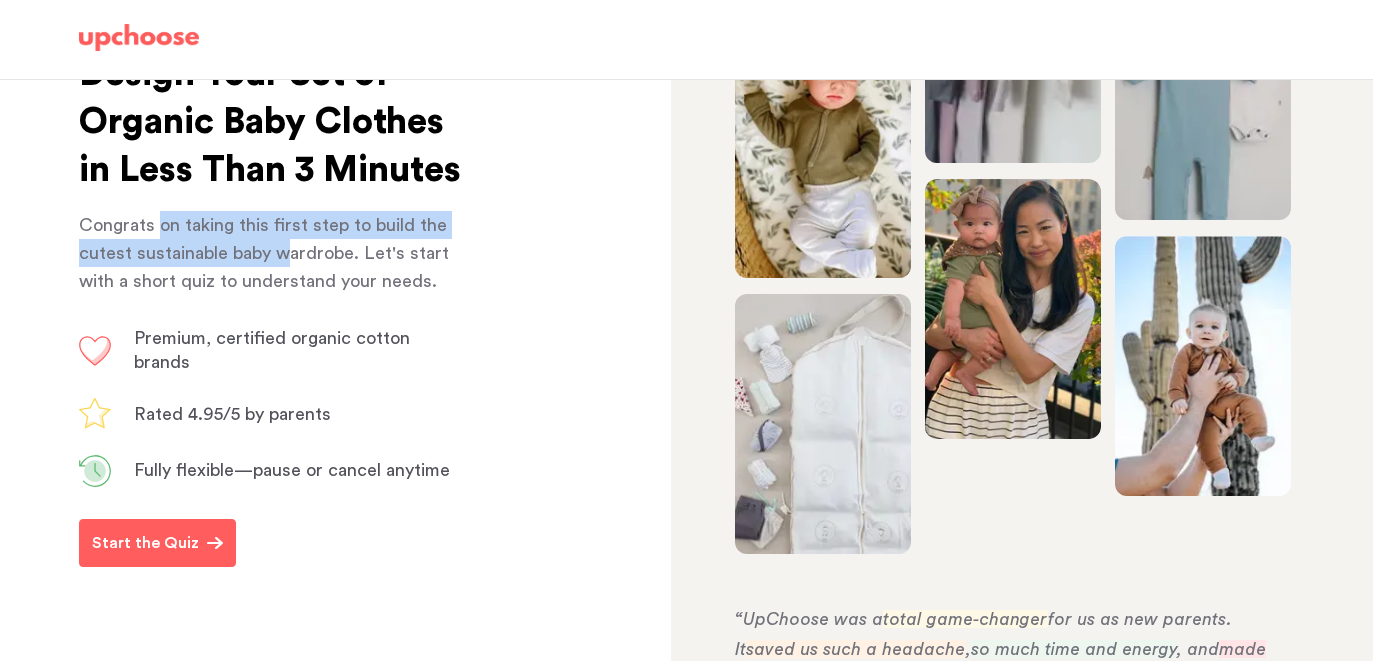 drag, startPoint x: 156, startPoint y: 265, endPoint x: 286, endPoint y: 308, distance: 136.92699 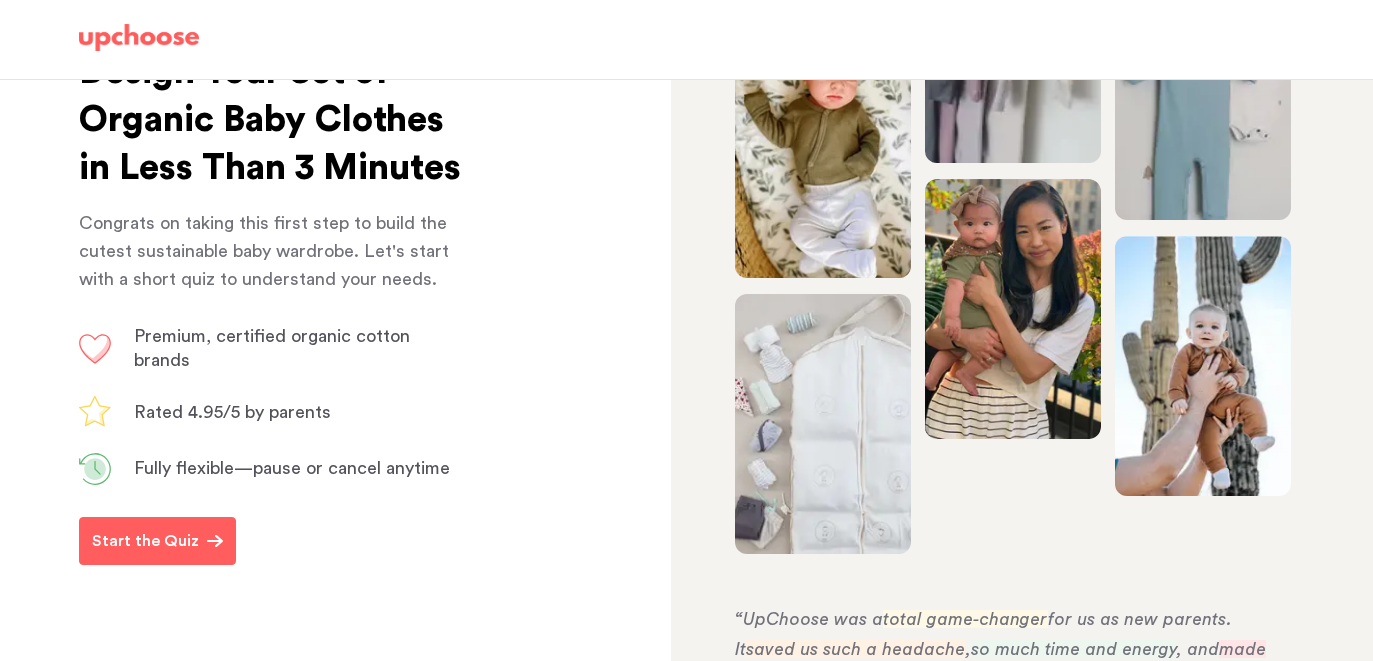 scroll, scrollTop: 721, scrollLeft: 0, axis: vertical 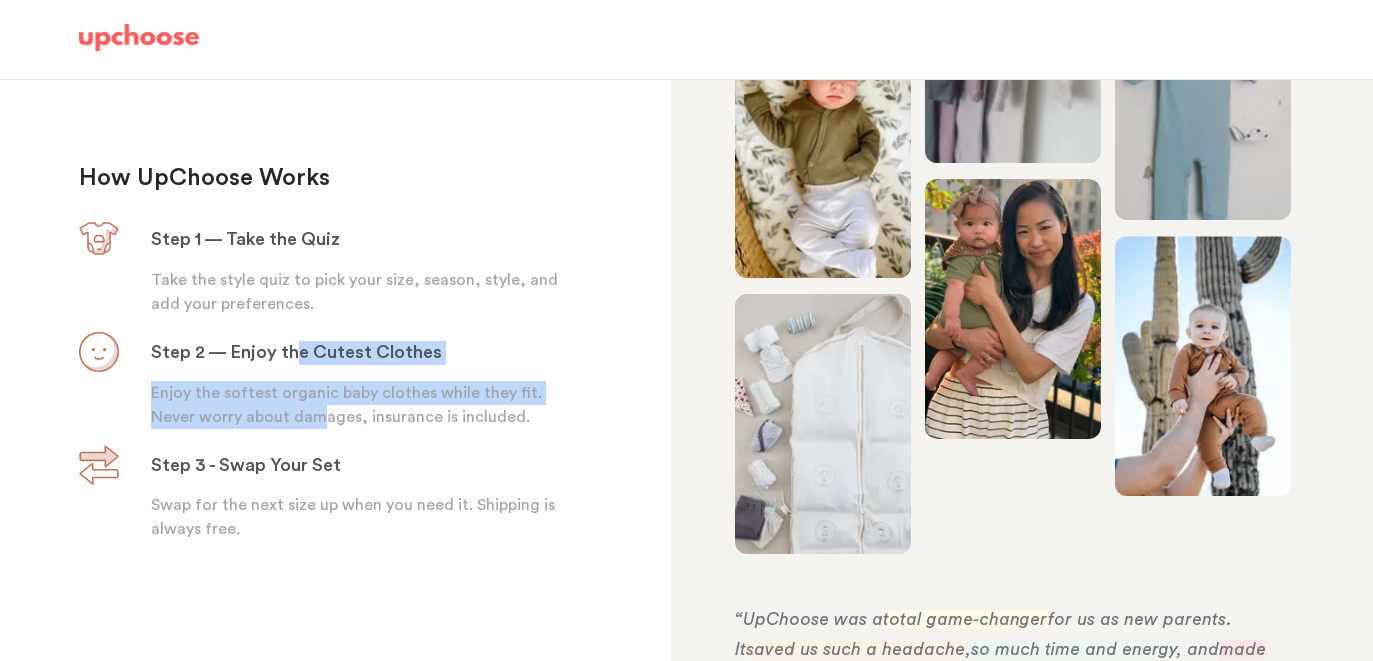 drag, startPoint x: 297, startPoint y: 350, endPoint x: 323, endPoint y: 409, distance: 64.4748 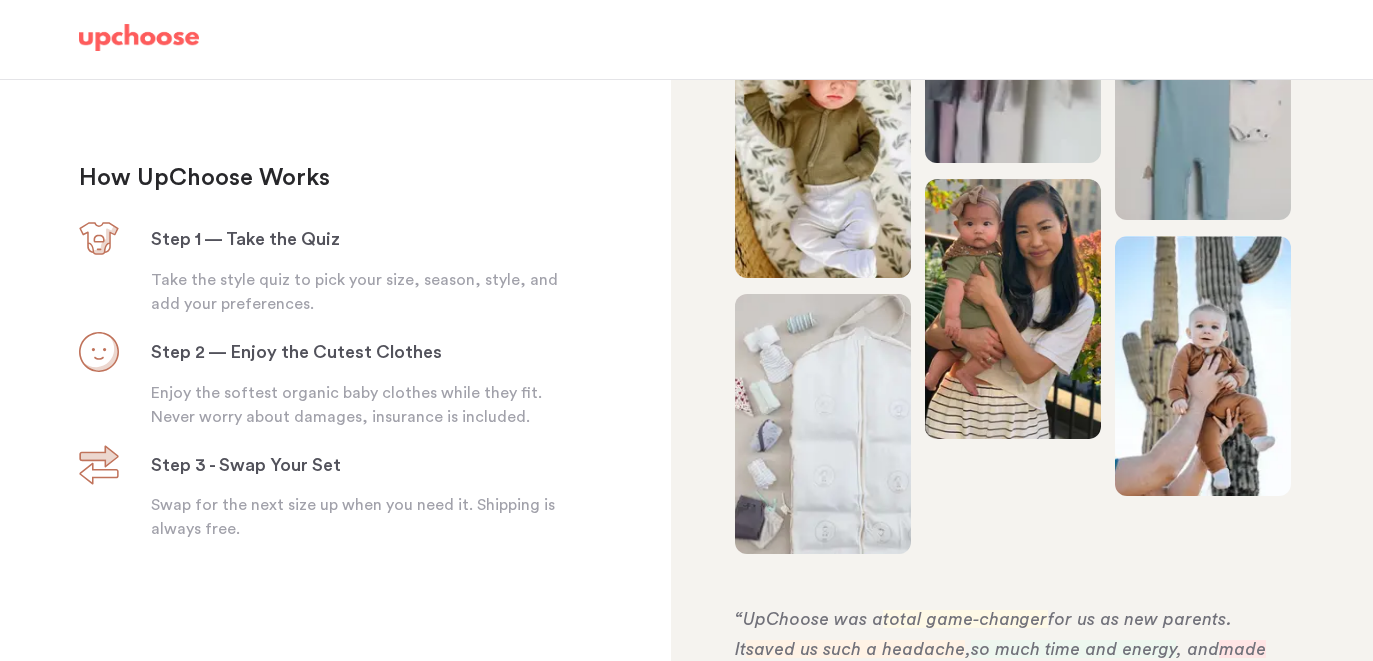 scroll, scrollTop: 0, scrollLeft: 0, axis: both 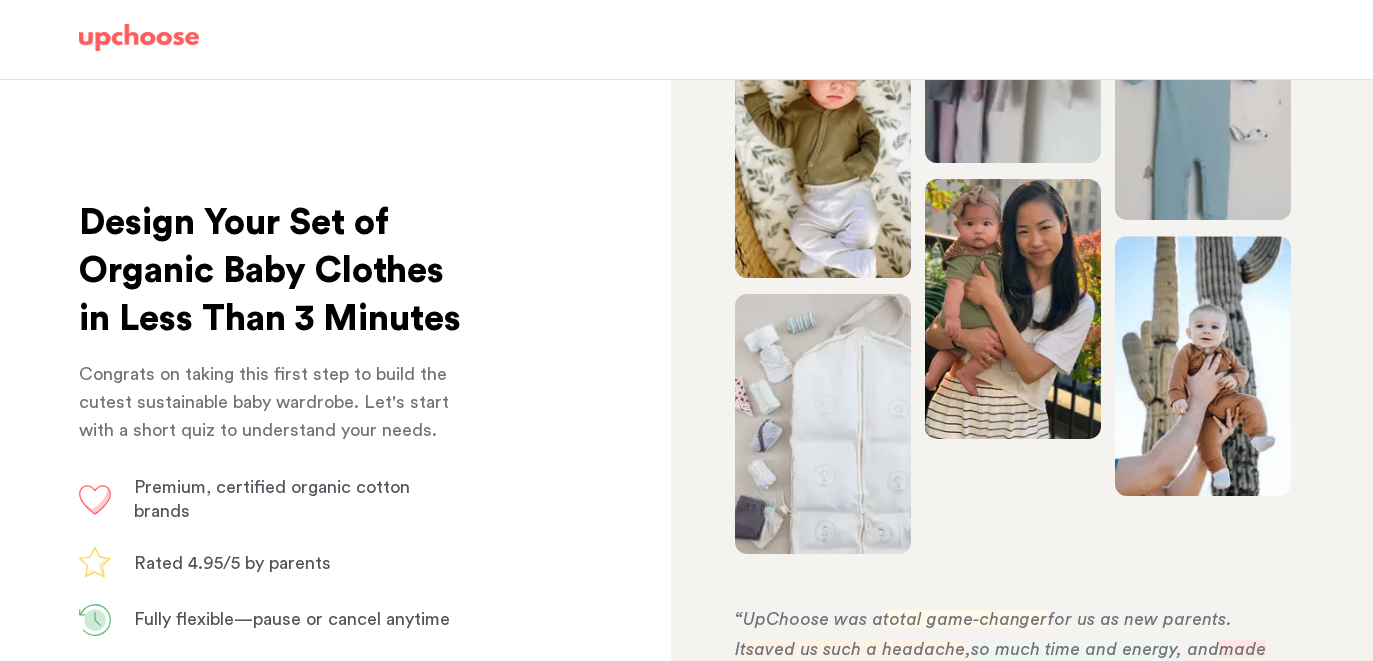 click at bounding box center [139, 38] 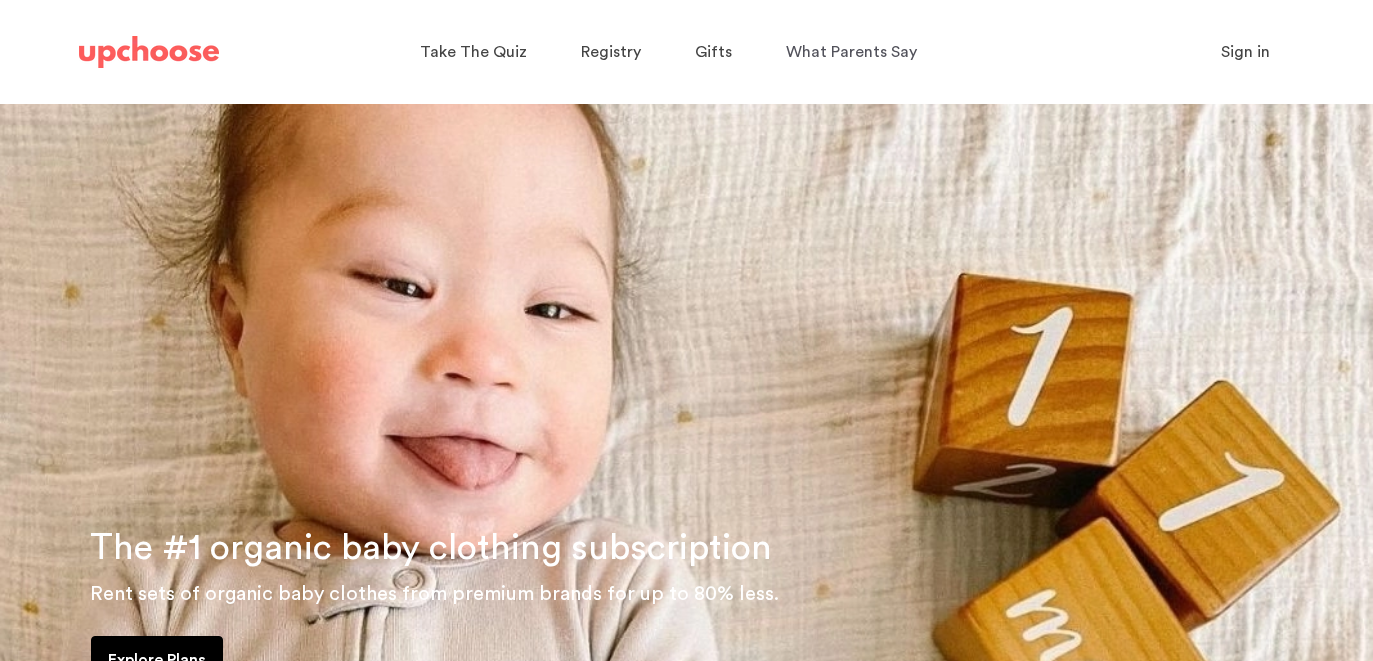 scroll, scrollTop: 0, scrollLeft: 0, axis: both 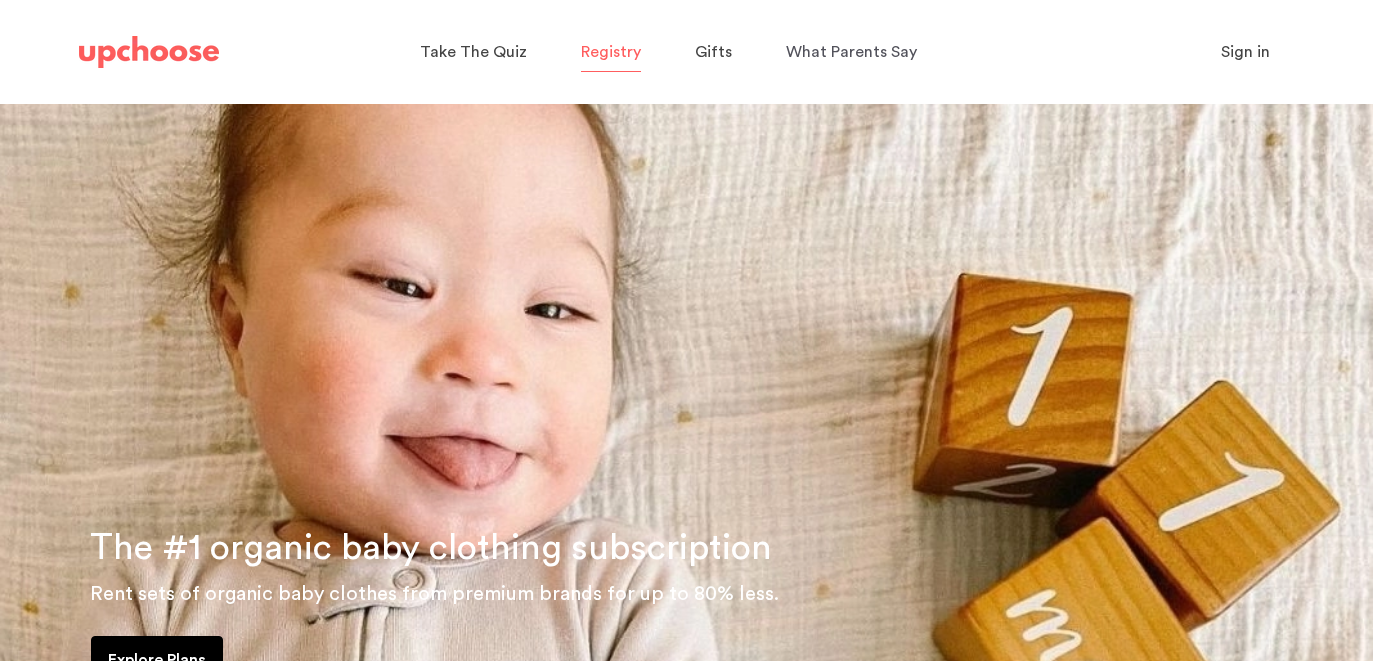 click on "Registry" at bounding box center (611, 52) 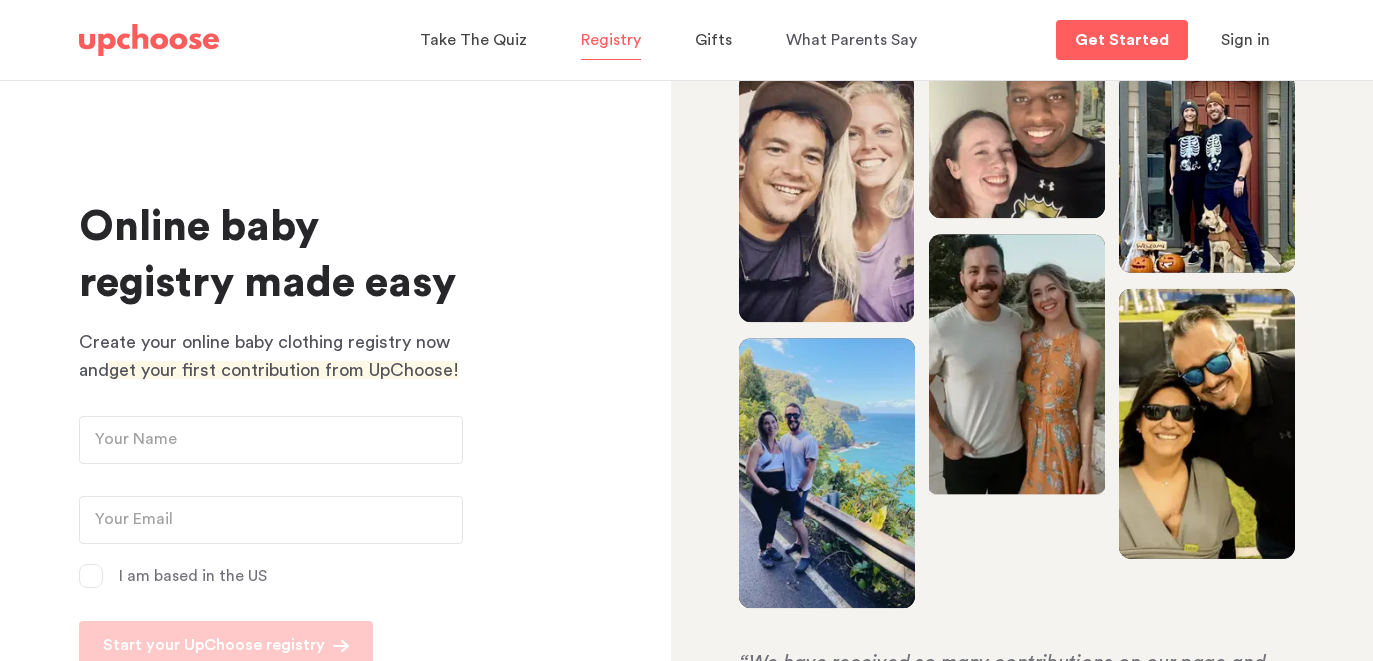 scroll, scrollTop: 117, scrollLeft: 0, axis: vertical 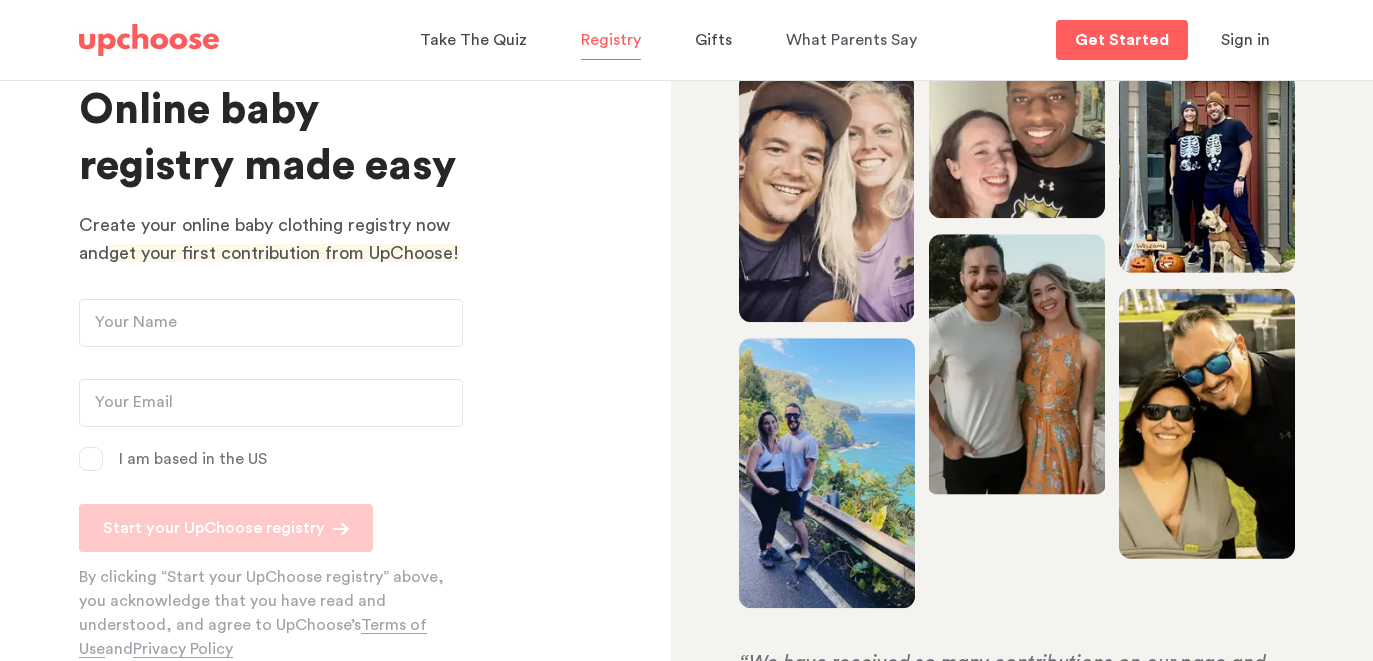 click at bounding box center [149, 40] 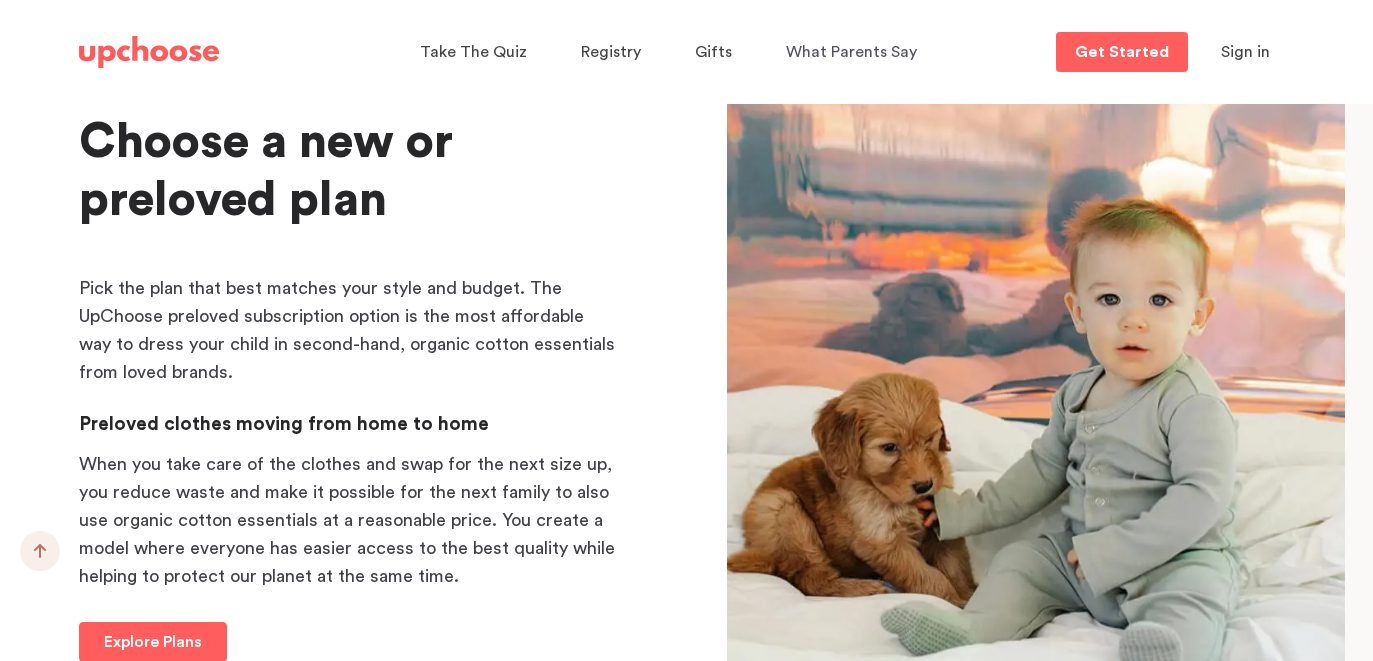 scroll, scrollTop: 20784, scrollLeft: 0, axis: vertical 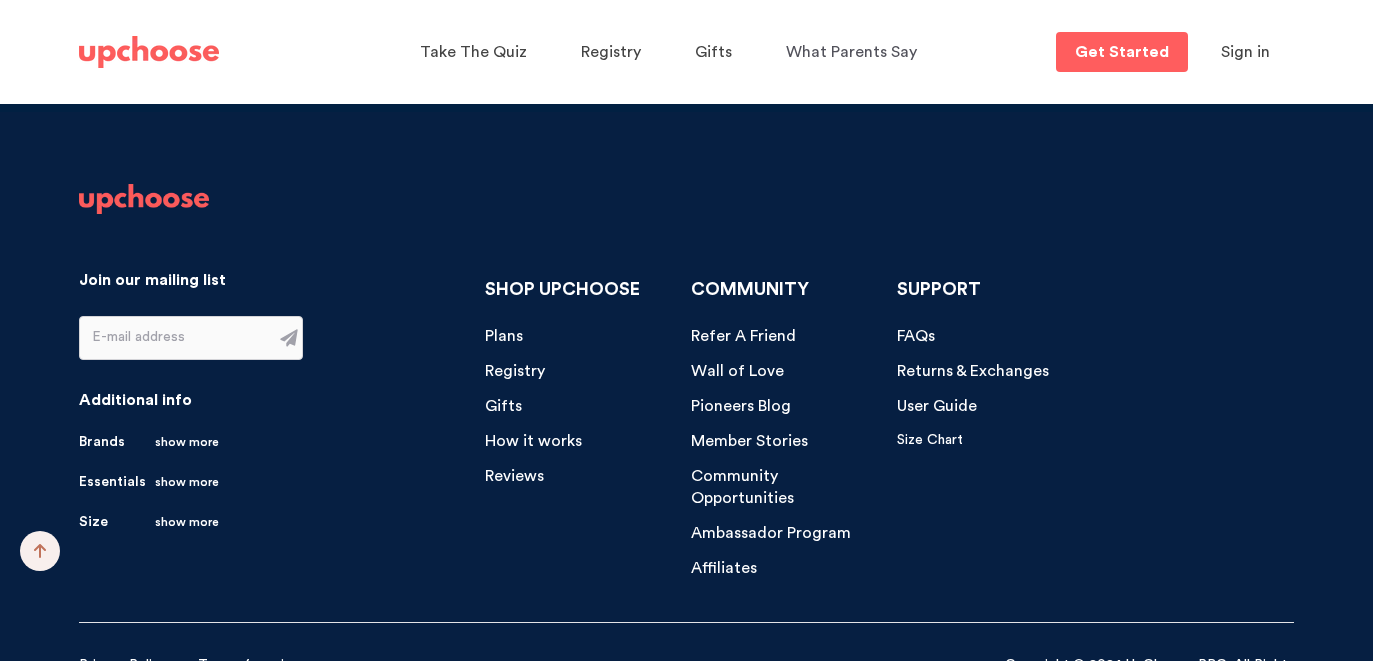 click on "Ambassador Program" at bounding box center (771, 533) 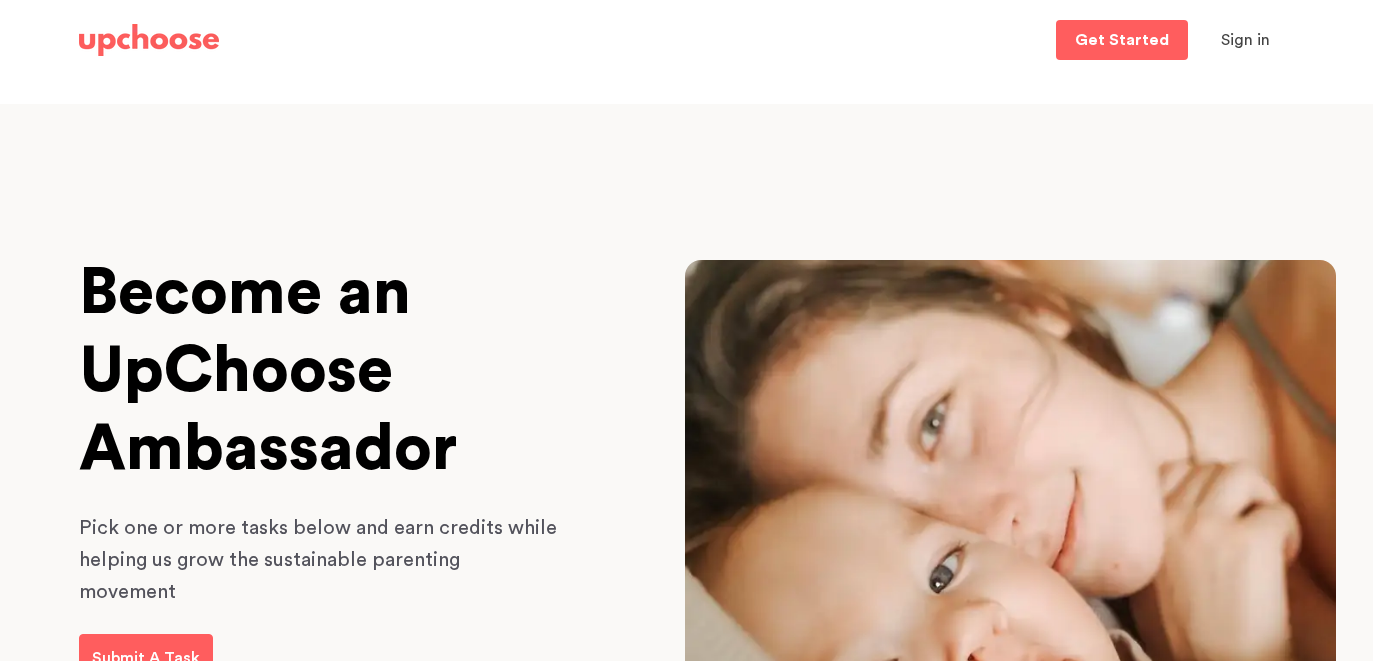scroll, scrollTop: 0, scrollLeft: 0, axis: both 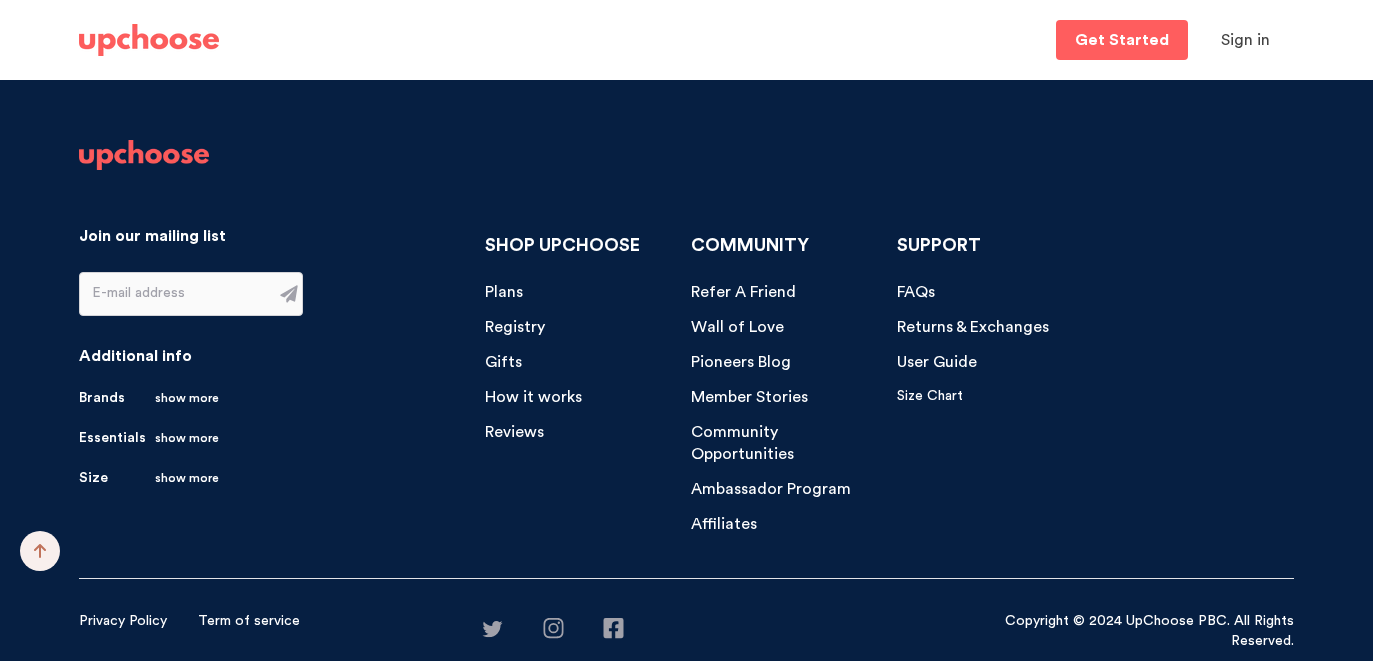 click on "Affiliates" at bounding box center [724, 524] 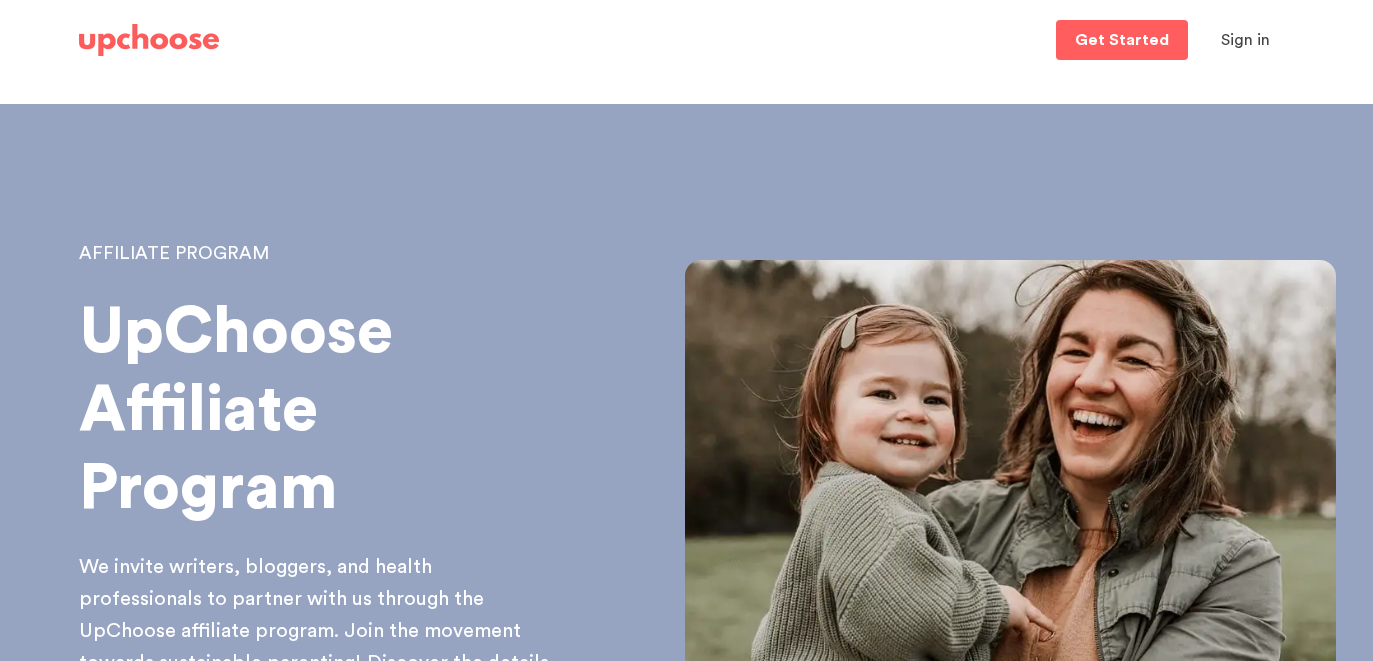 scroll, scrollTop: 47, scrollLeft: 0, axis: vertical 